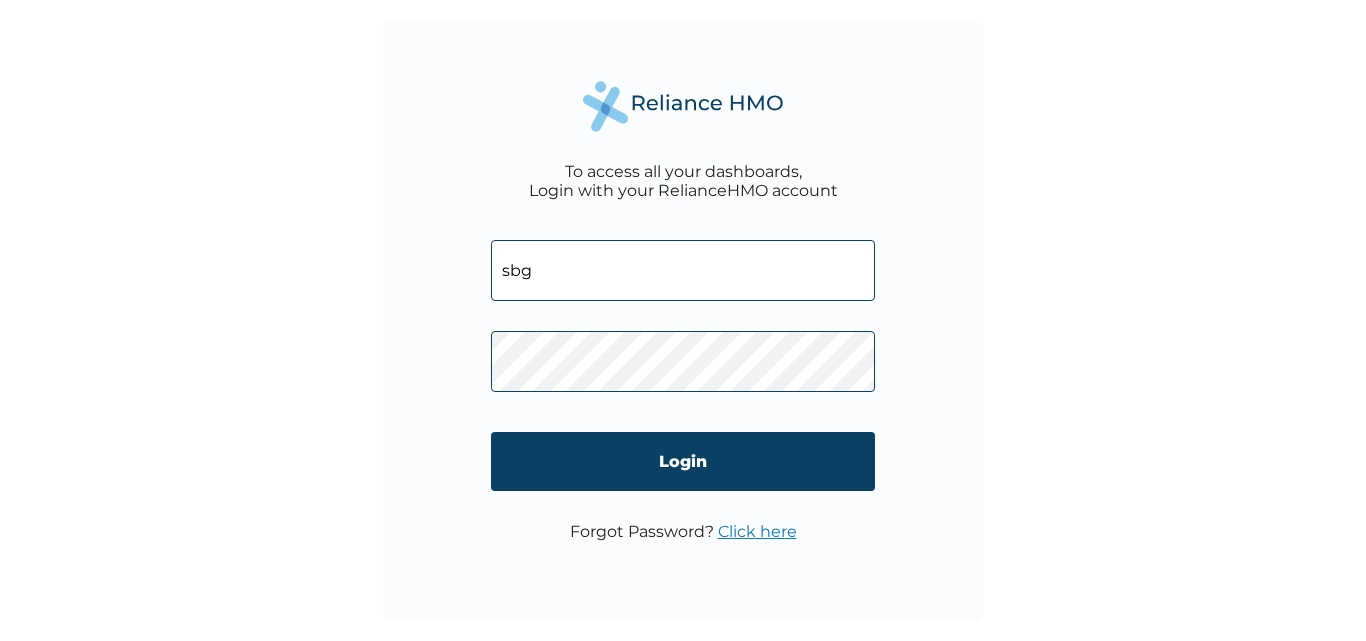 scroll, scrollTop: 0, scrollLeft: 0, axis: both 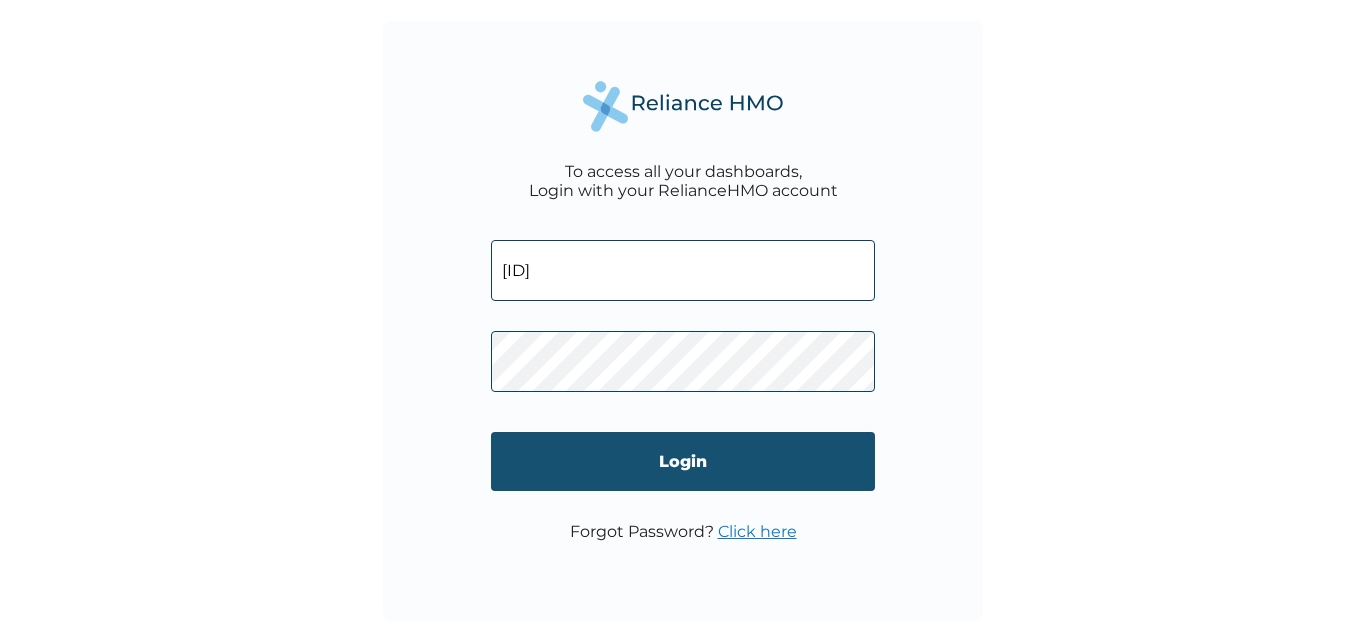 click on "Login" at bounding box center [683, 461] 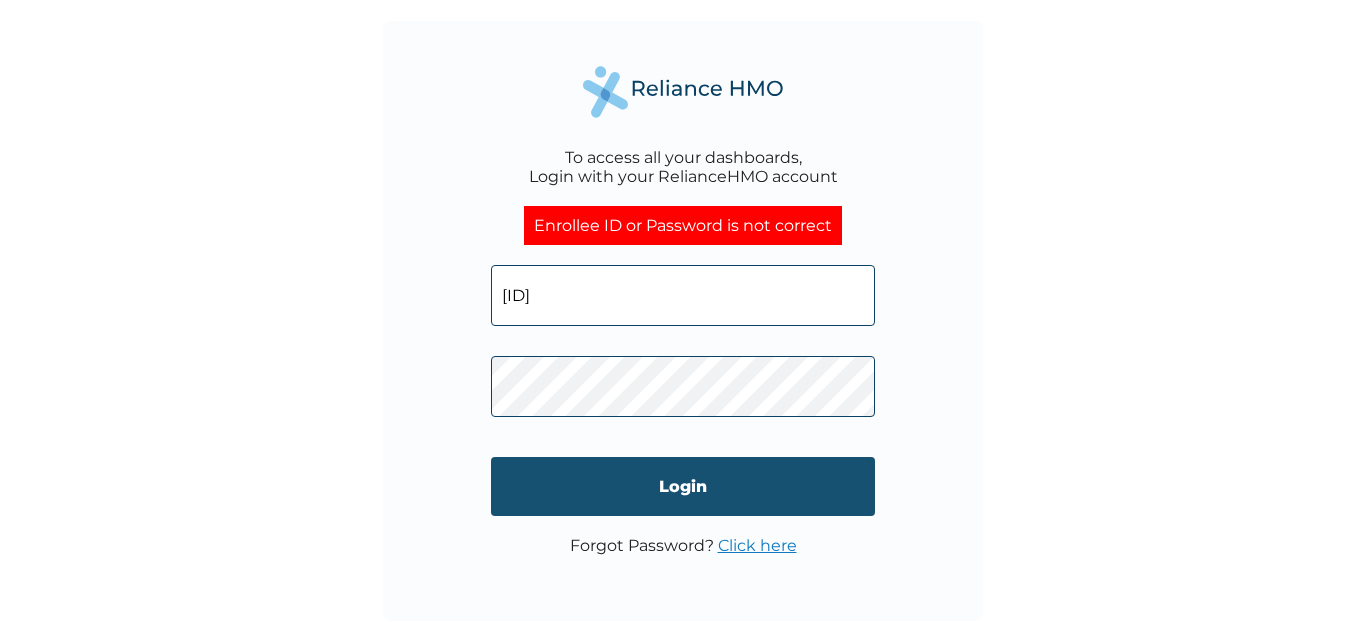 click on "Login" at bounding box center [683, 486] 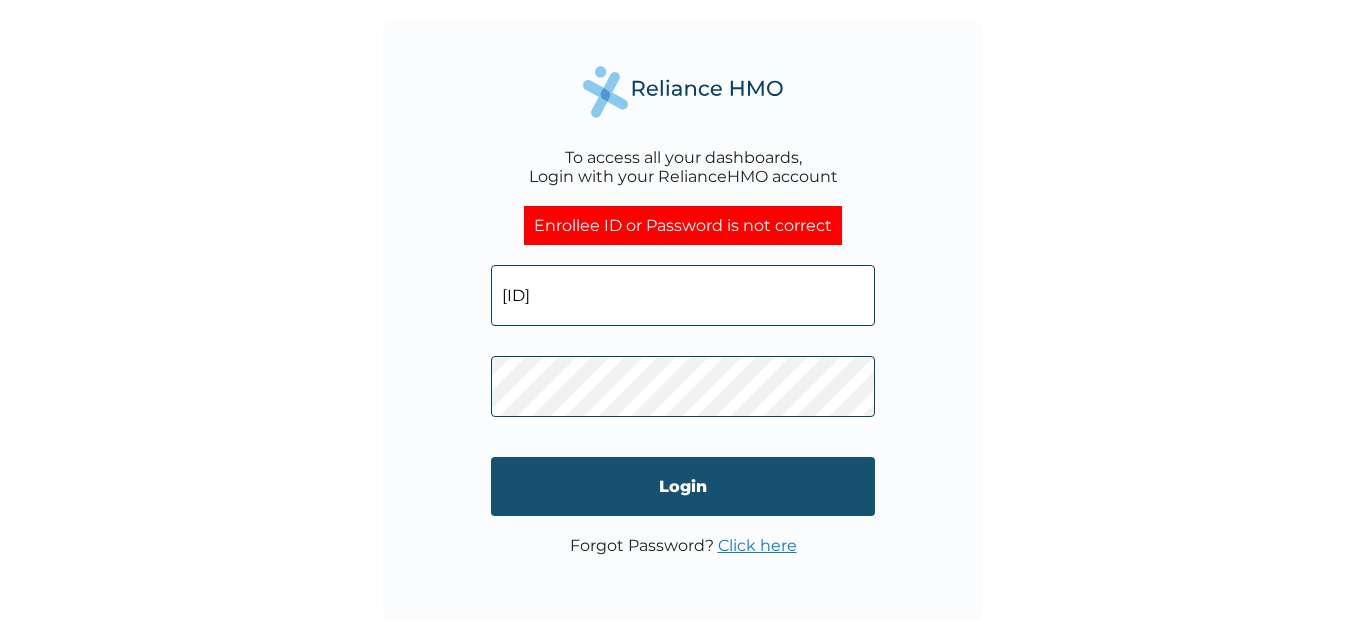 click on "Login" at bounding box center [683, 486] 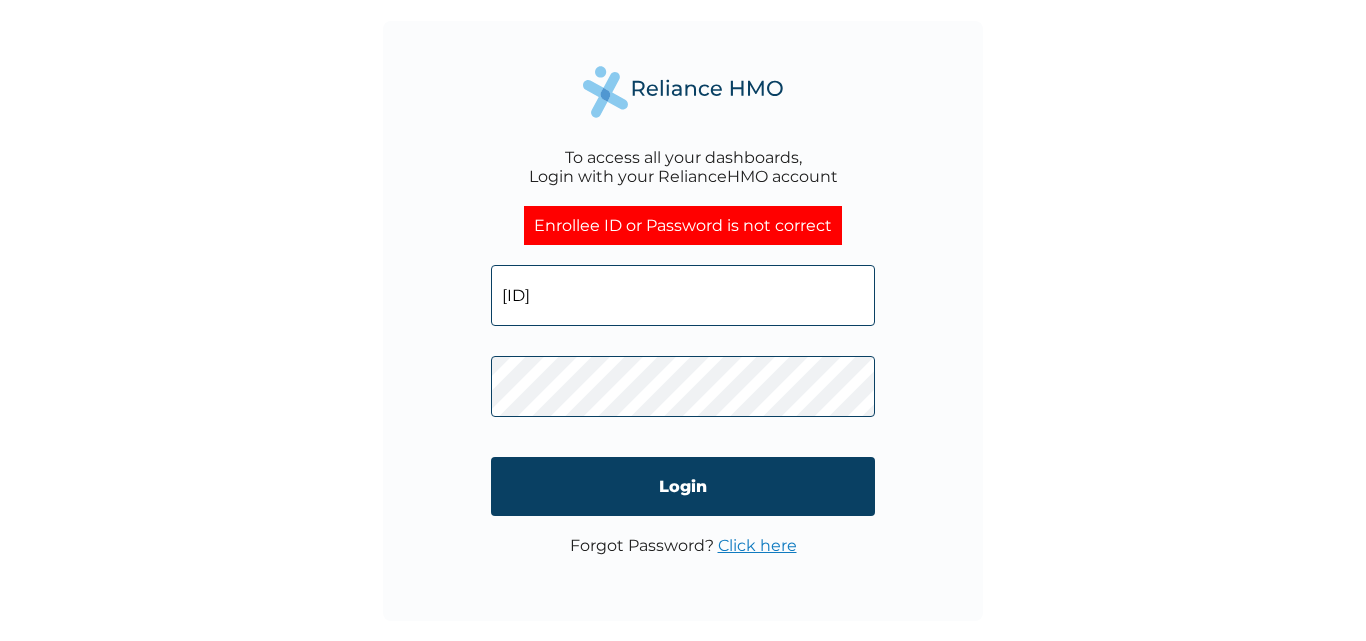 click on "Click here" at bounding box center [757, 545] 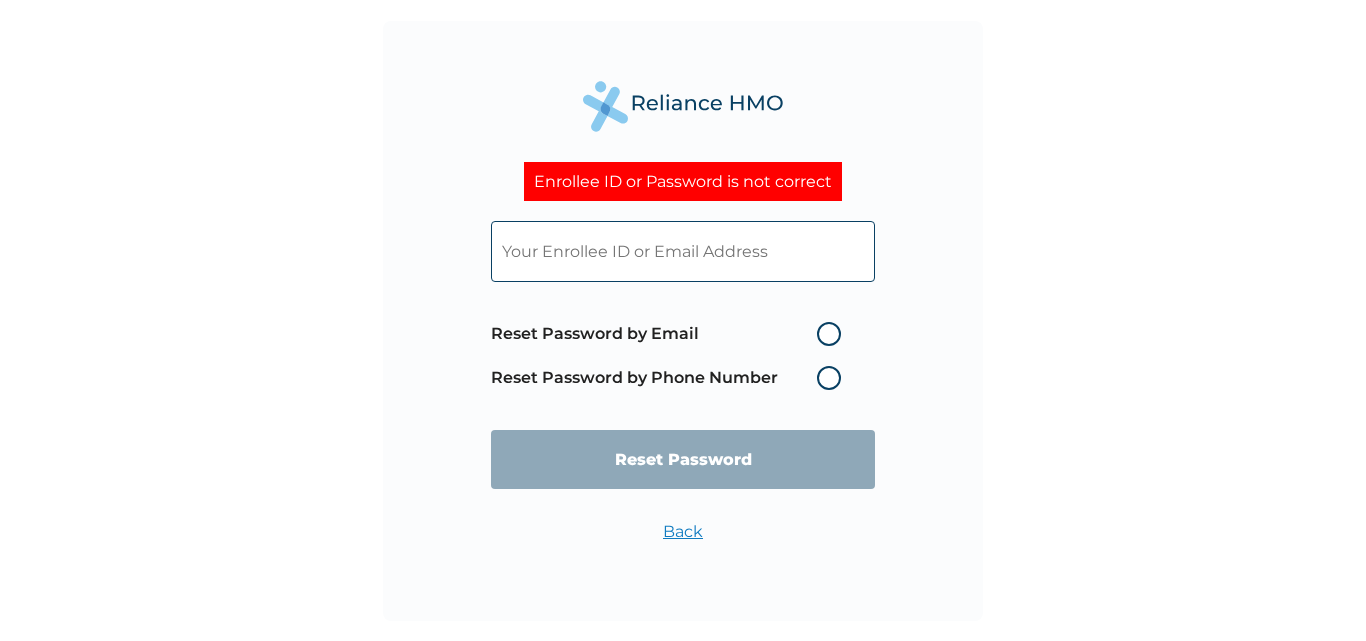 click on "Reset Password by Phone Number" at bounding box center (671, 378) 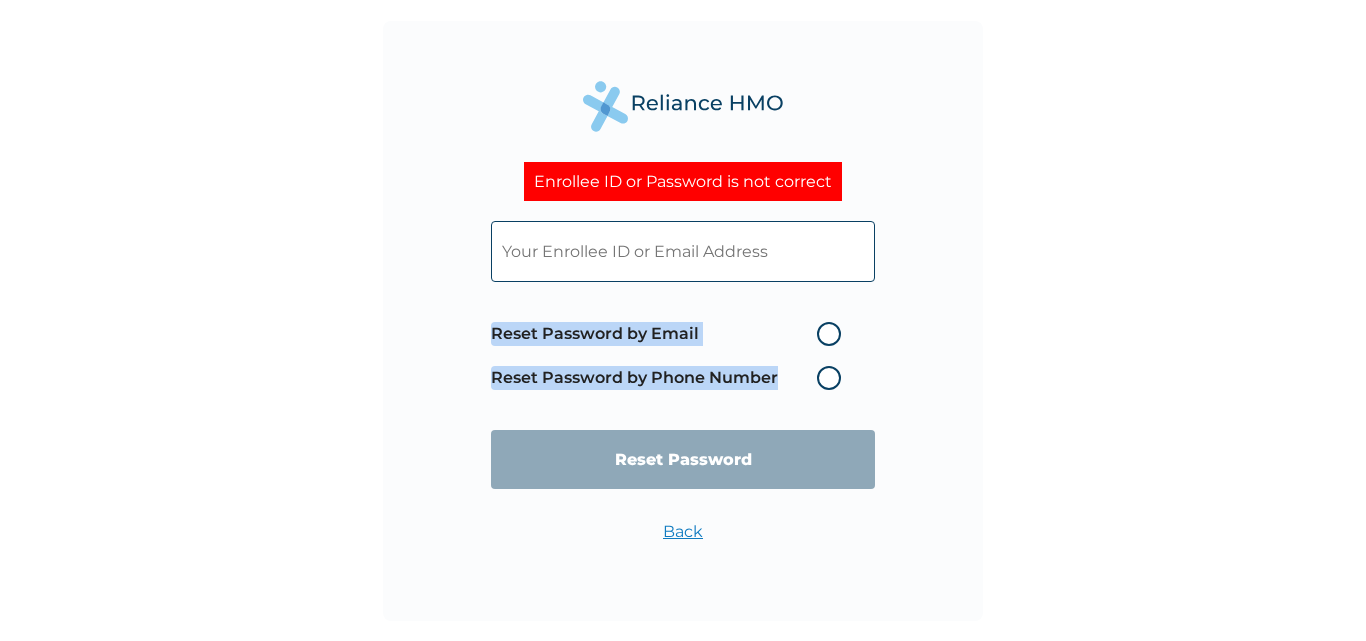 click on "Reset Password by Phone Number" at bounding box center (671, 378) 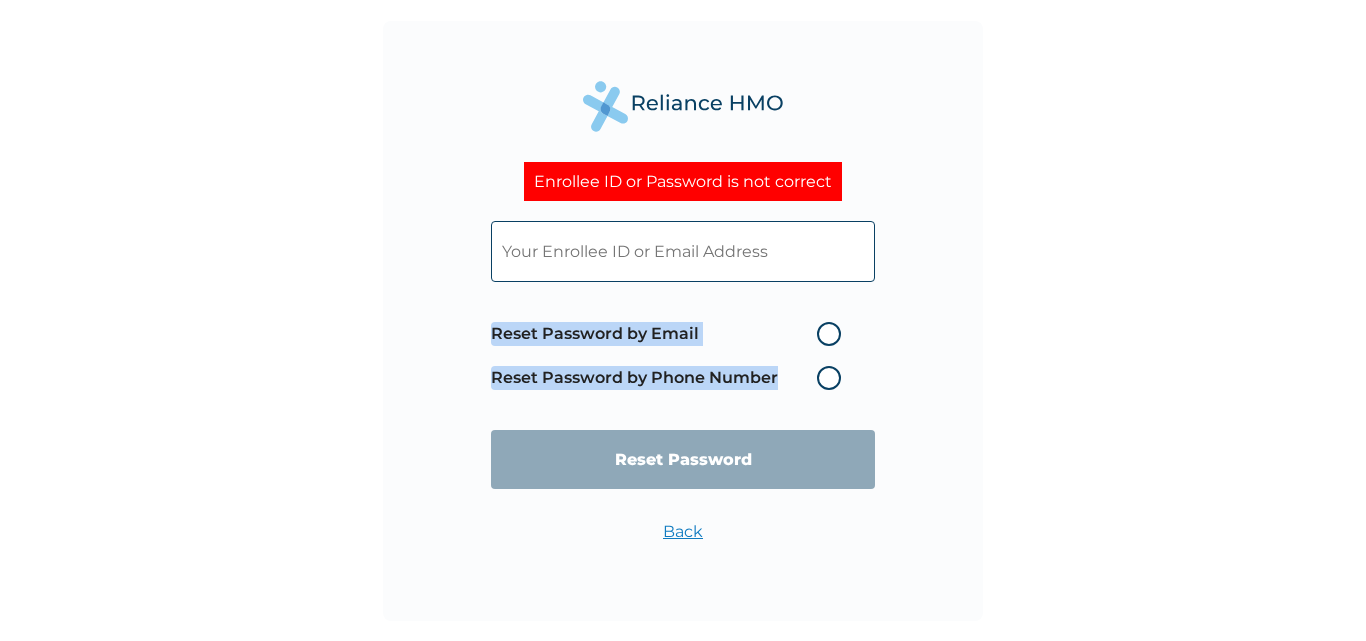 click on "Reset Password by Phone Number" at bounding box center [671, 378] 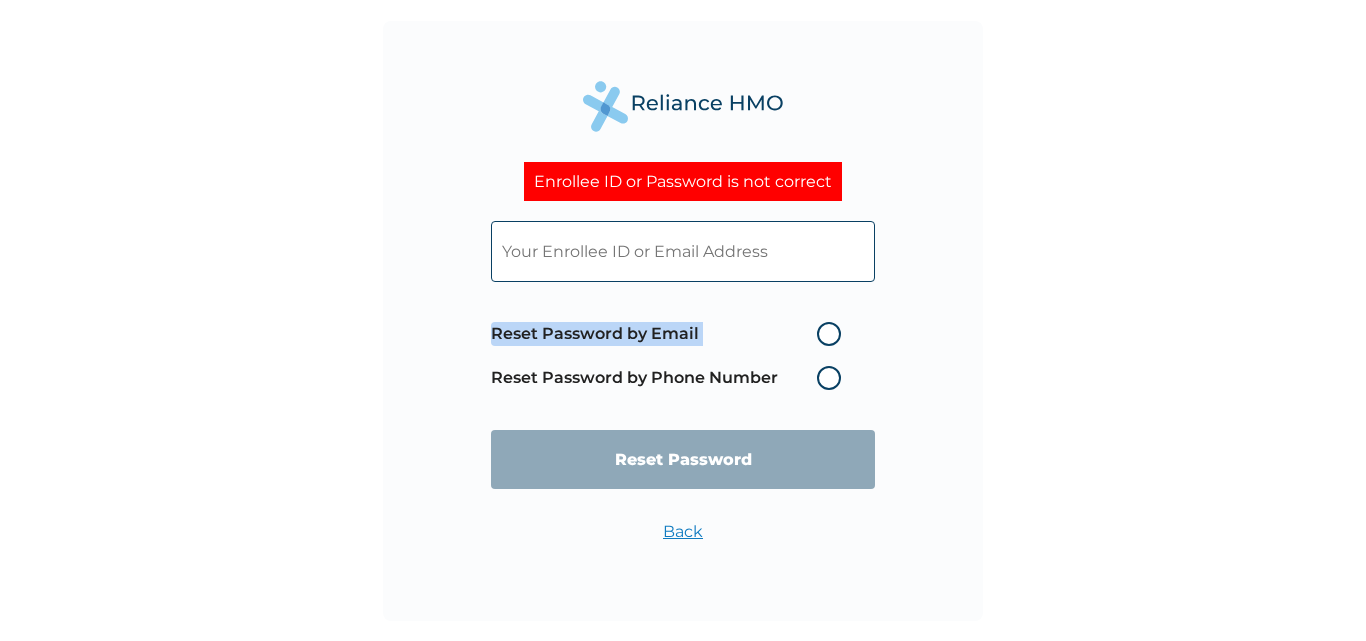 click on "Reset Password by Phone Number" at bounding box center [671, 378] 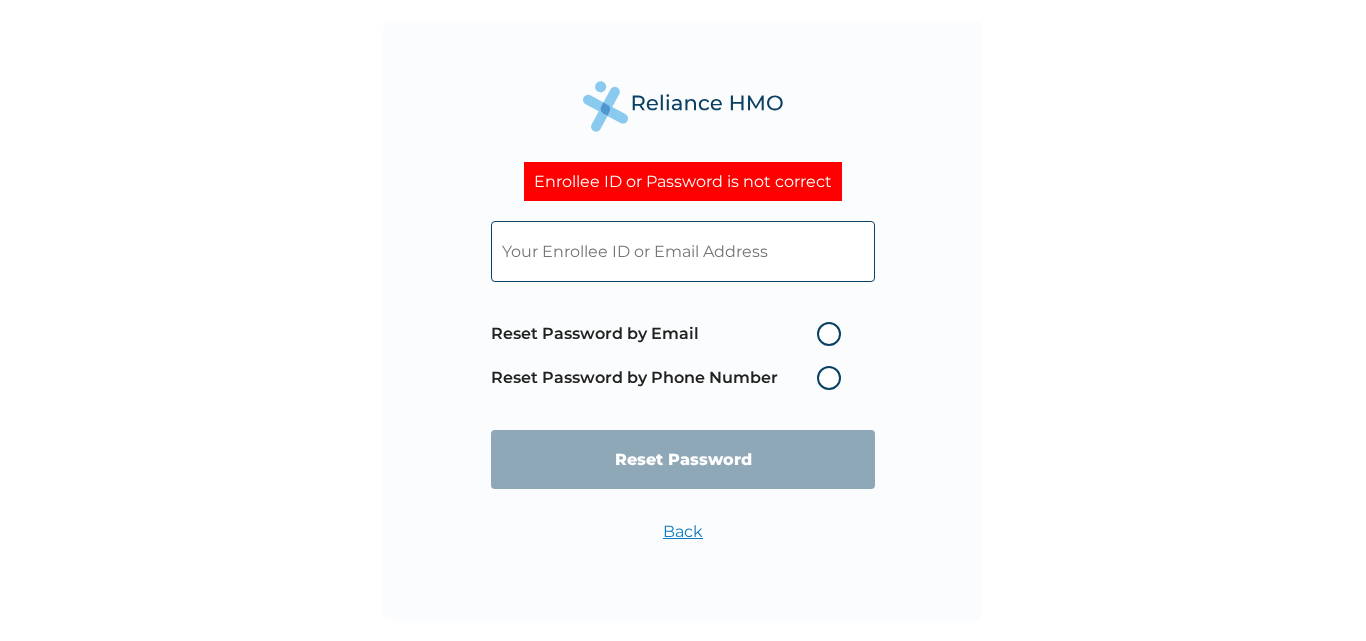 click at bounding box center [683, 251] 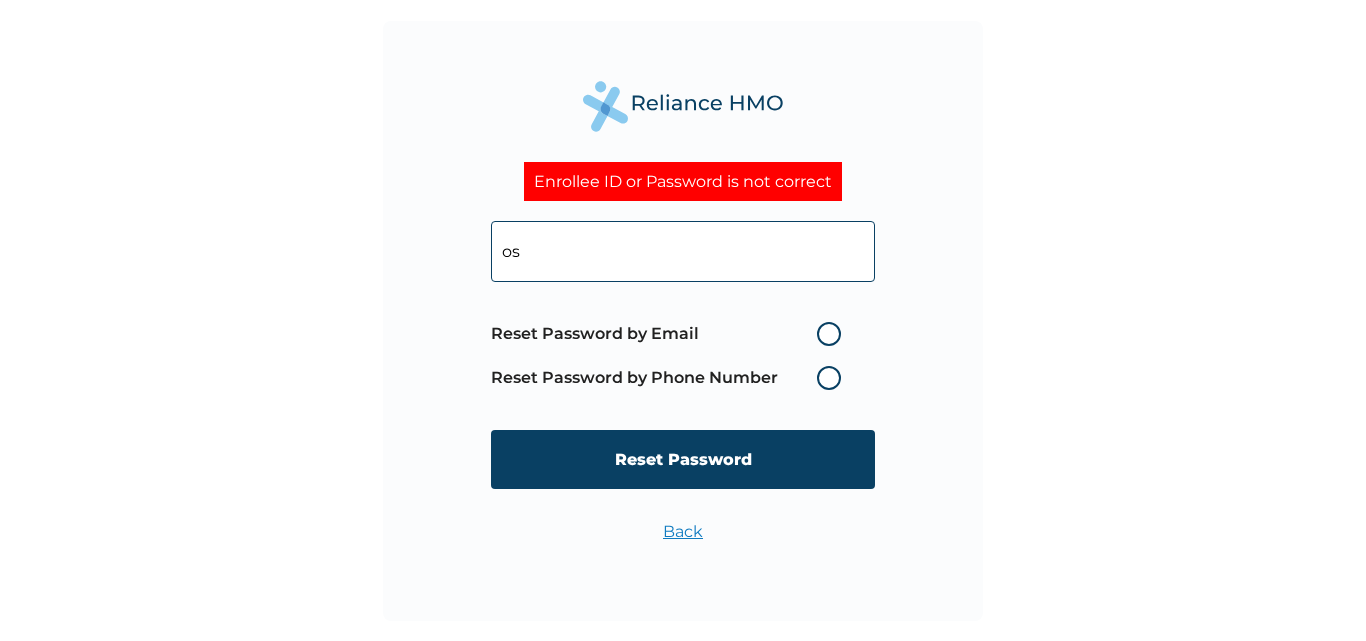 type on "[USERNAME]" 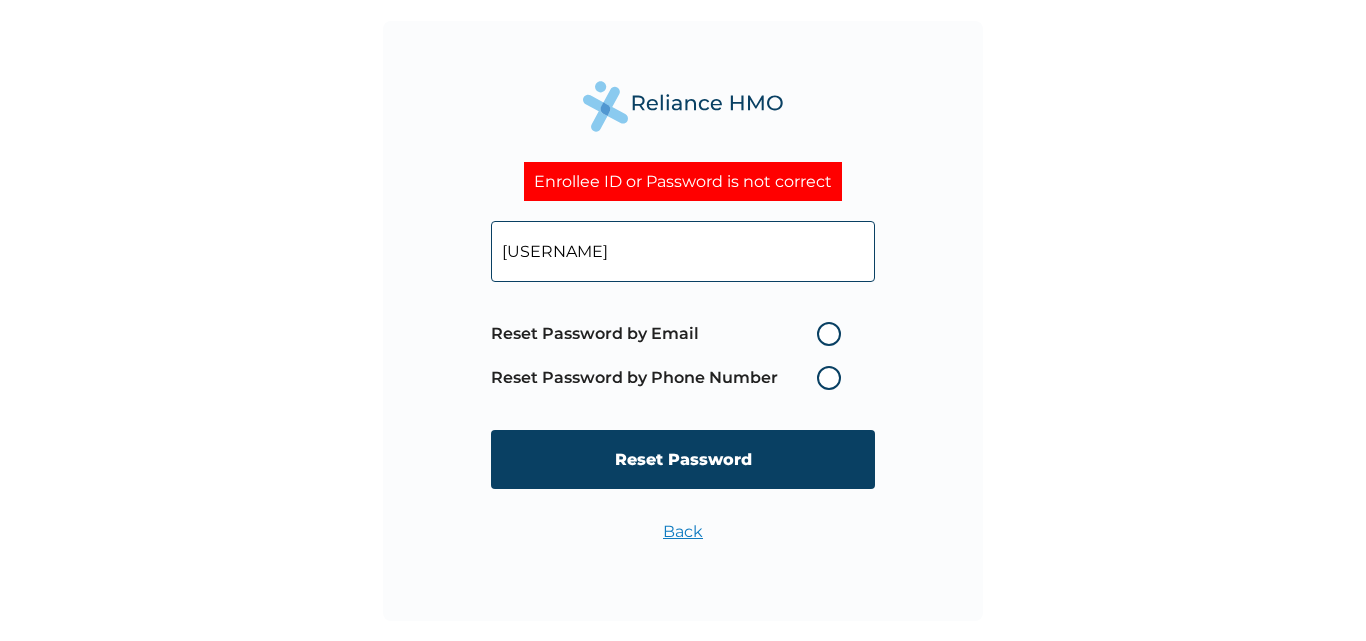 click on "Reset Password" at bounding box center (683, 459) 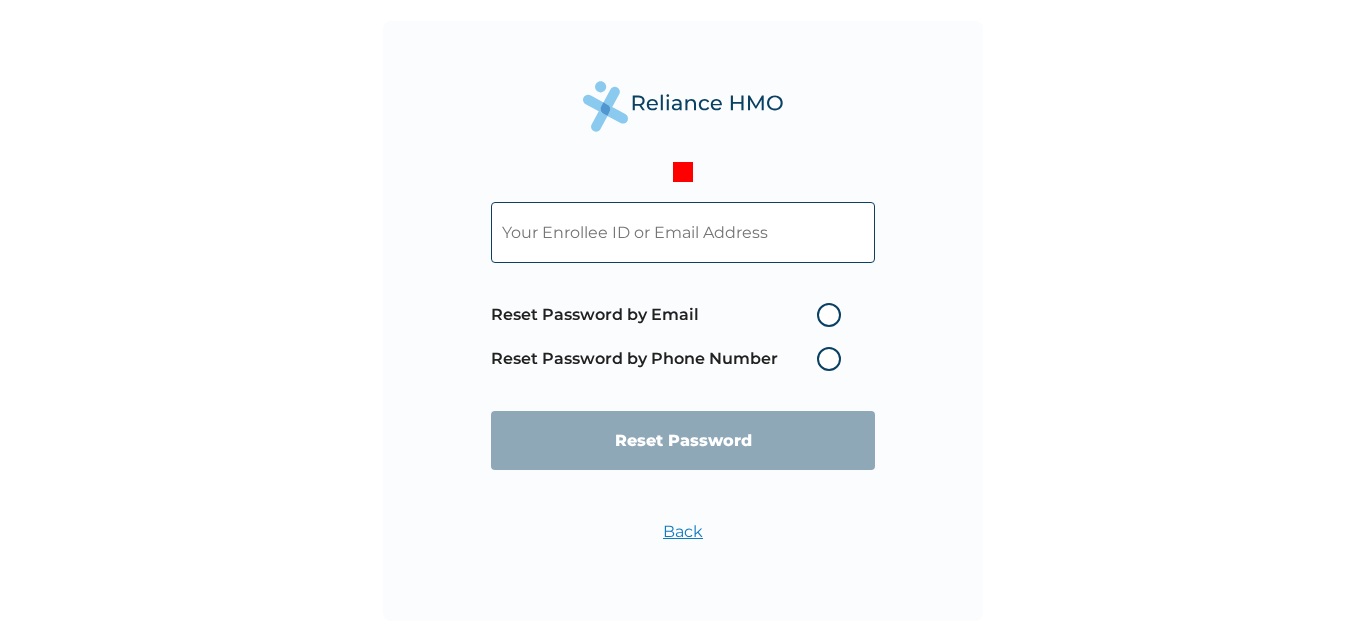 click at bounding box center [683, 232] 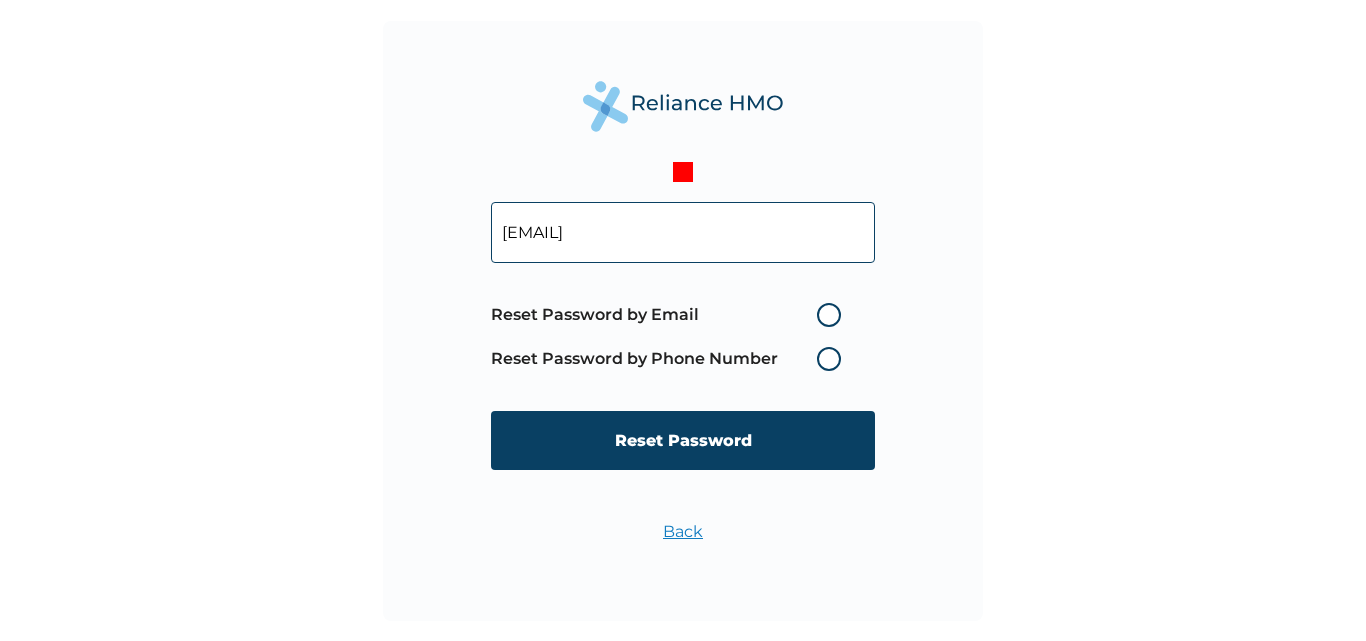 type on "[EMAIL]" 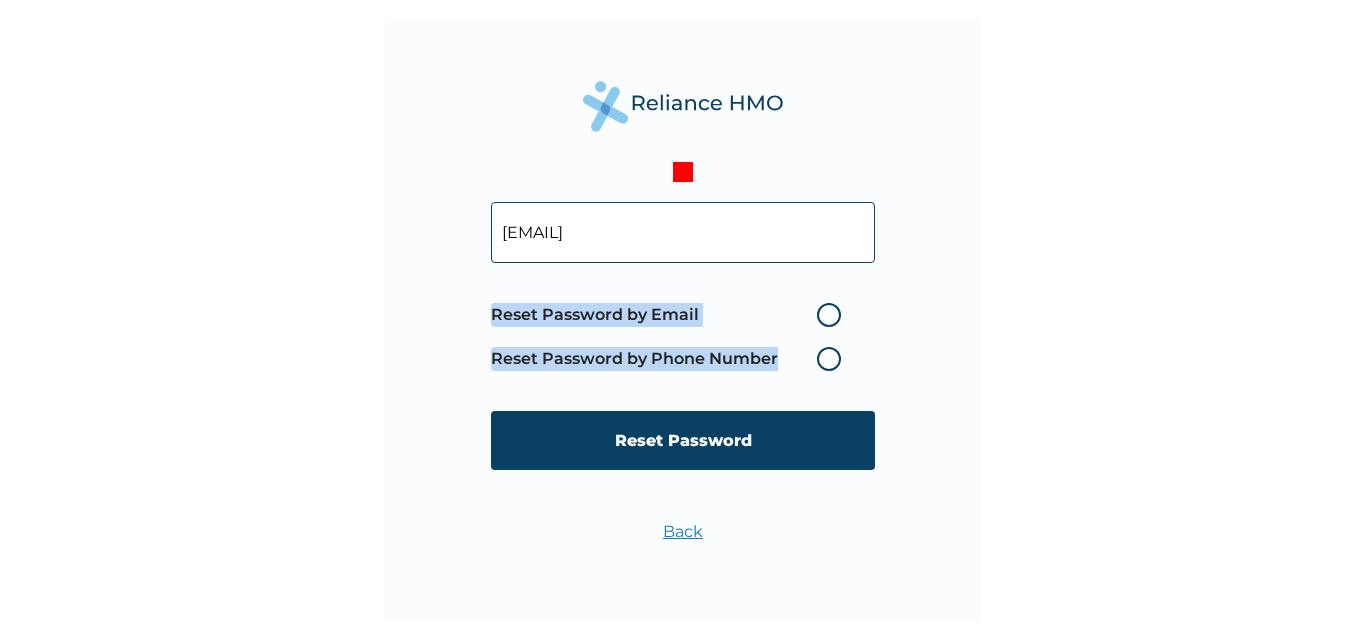 click on "Reset Password by Phone Number" at bounding box center (671, 359) 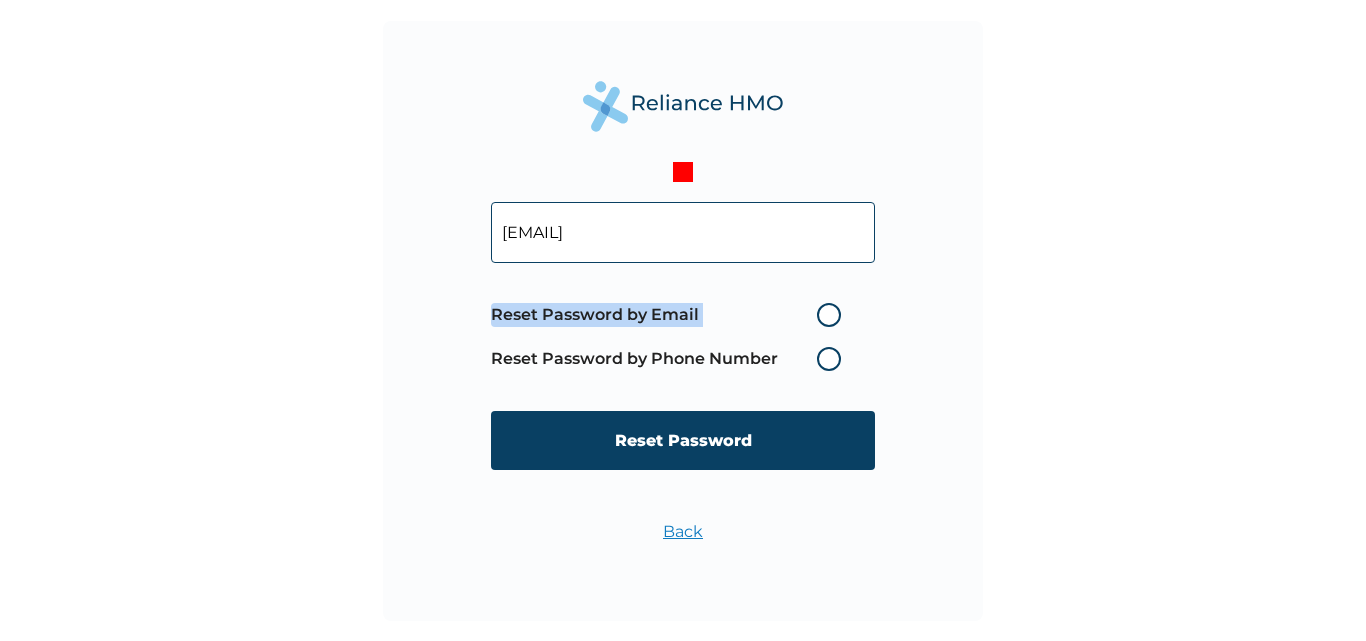 click on "Reset Password by Phone Number" at bounding box center (671, 359) 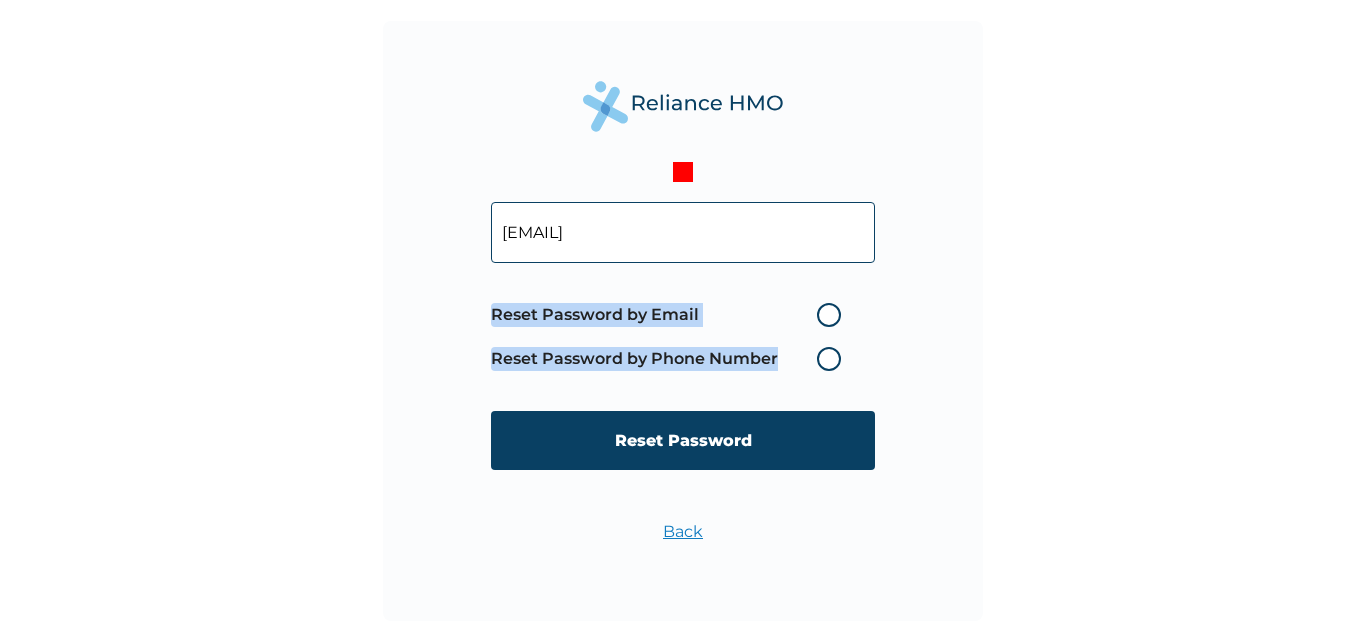 click on "Reset Password by Phone Number" at bounding box center [671, 359] 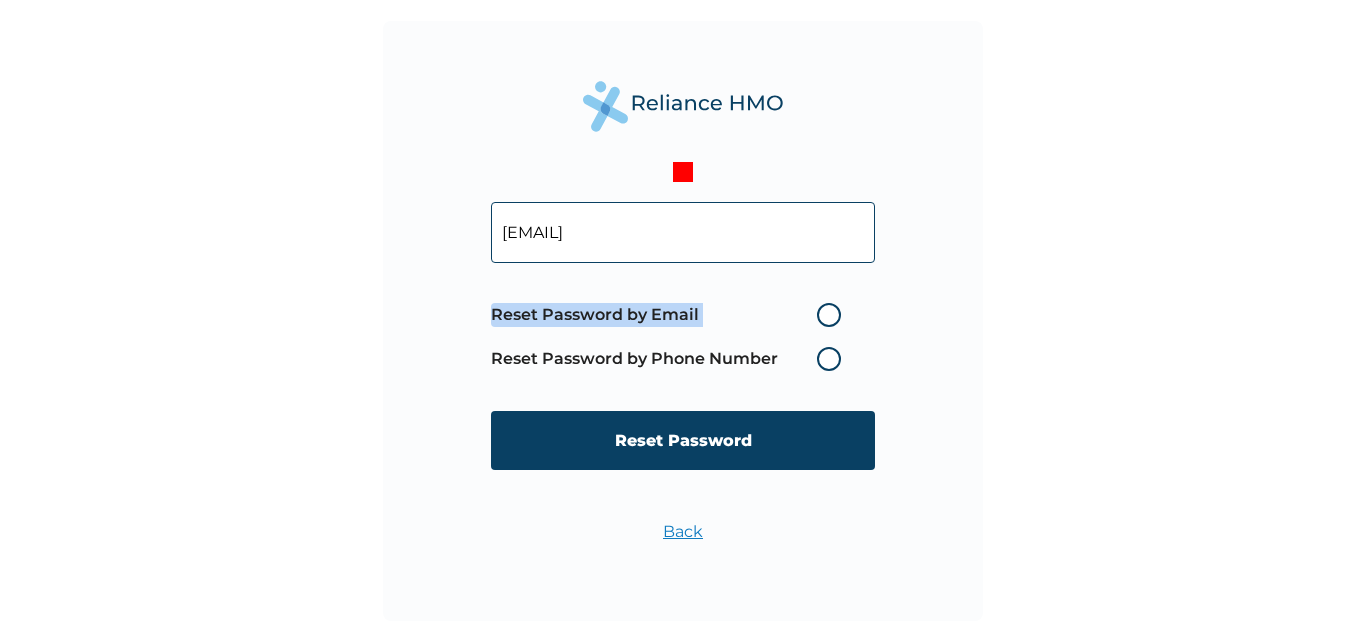 click on "Reset Password by Phone Number" at bounding box center [671, 359] 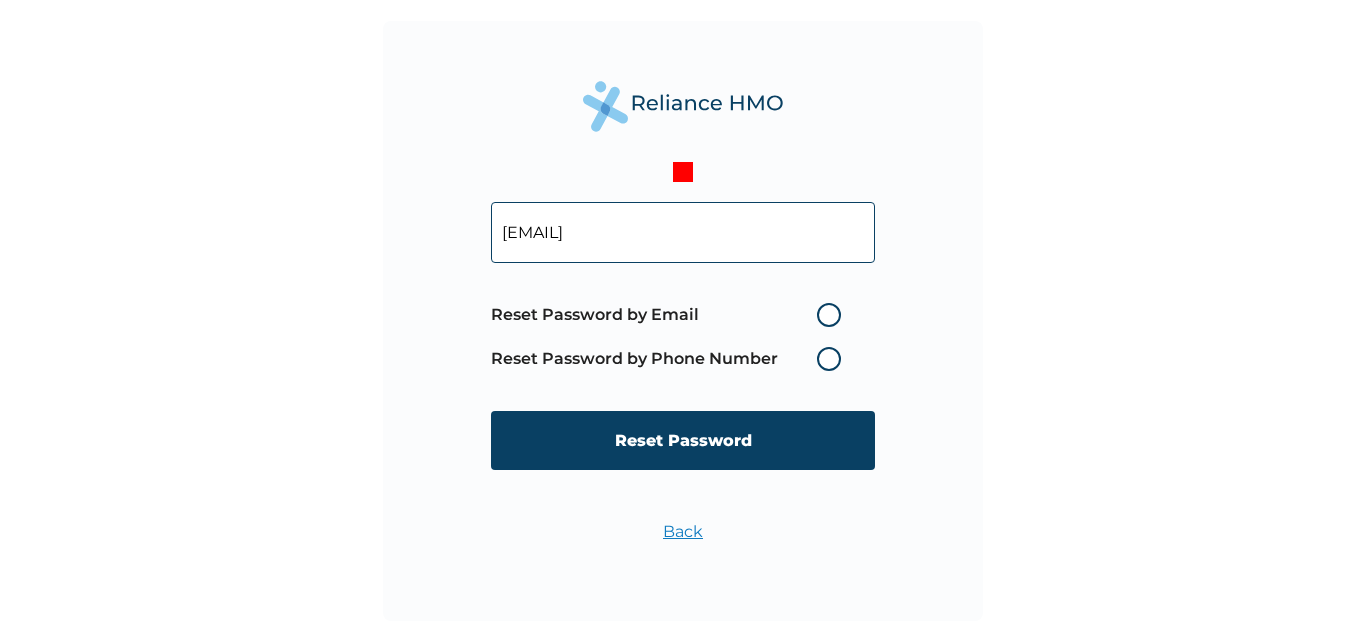 drag, startPoint x: 826, startPoint y: 348, endPoint x: 823, endPoint y: 300, distance: 48.09366 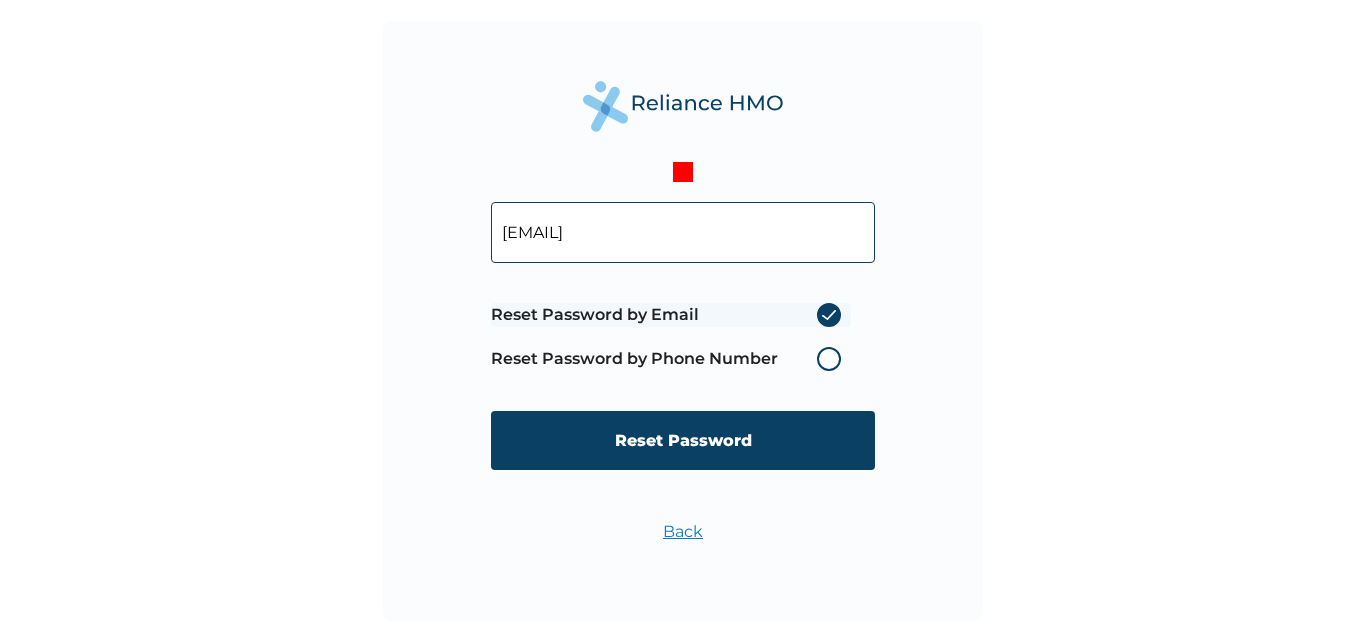 radio on "true" 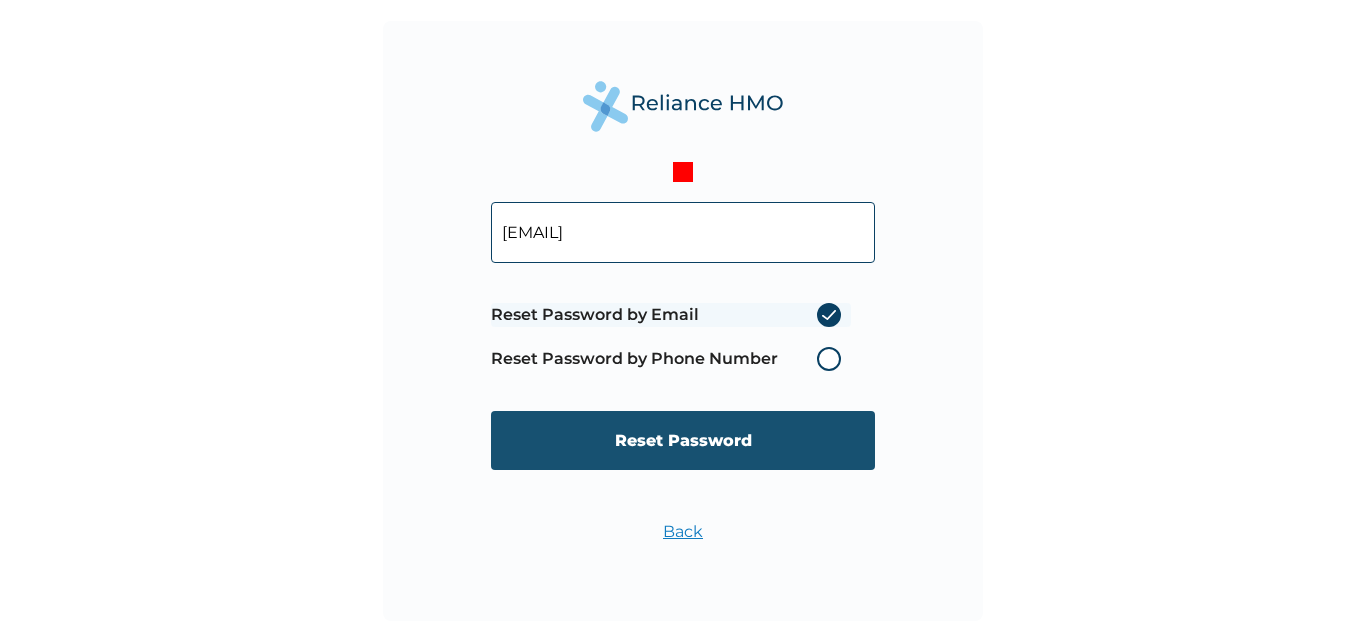 click on "Reset Password" at bounding box center [683, 440] 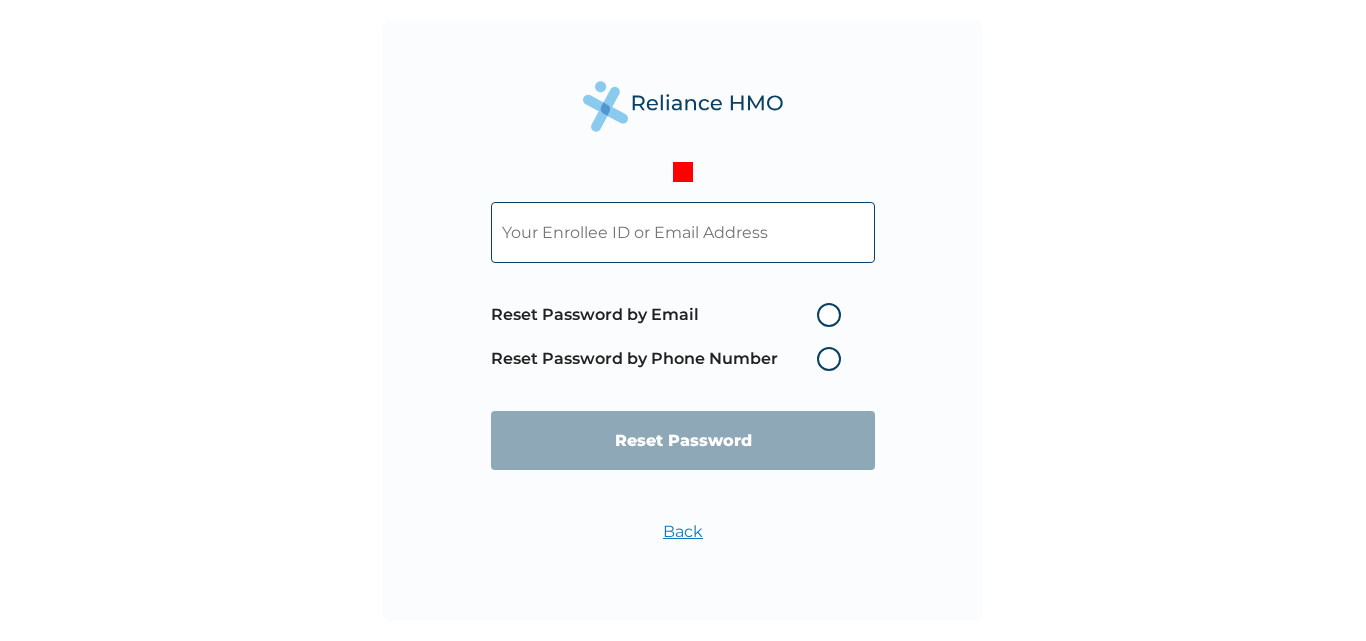 click at bounding box center [683, 232] 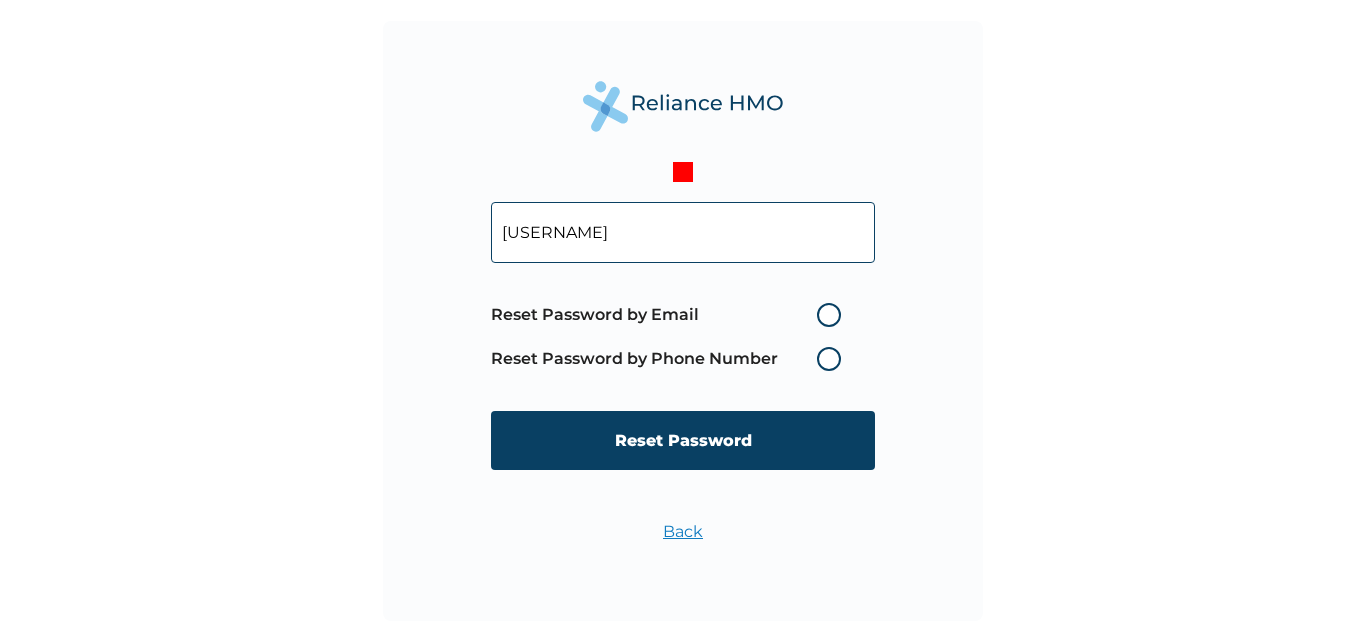 type on "[EMAIL]" 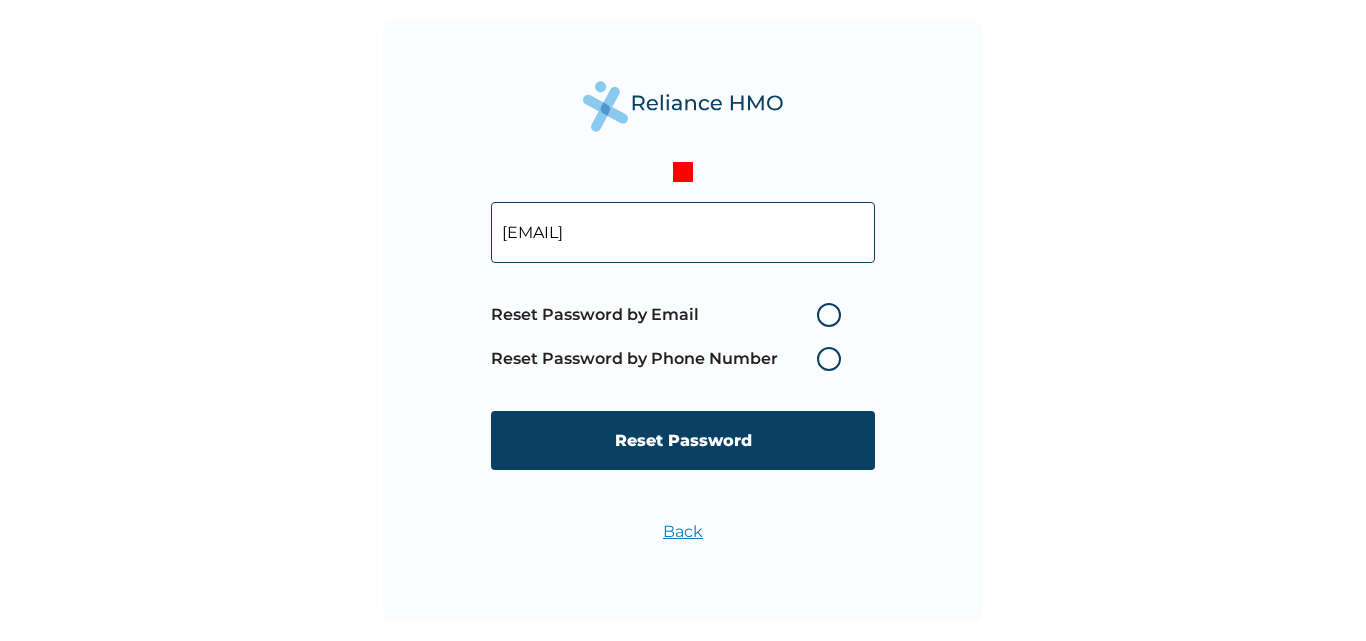 click on "Reset Password by Email" at bounding box center [671, 315] 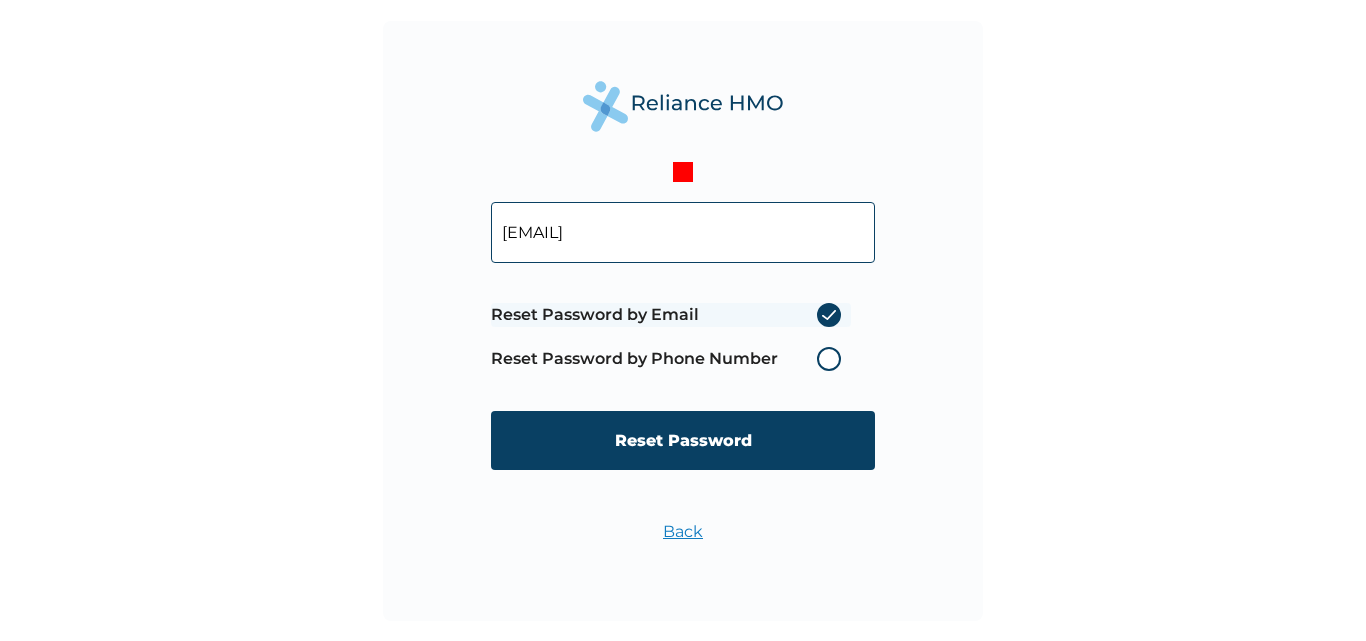 radio on "true" 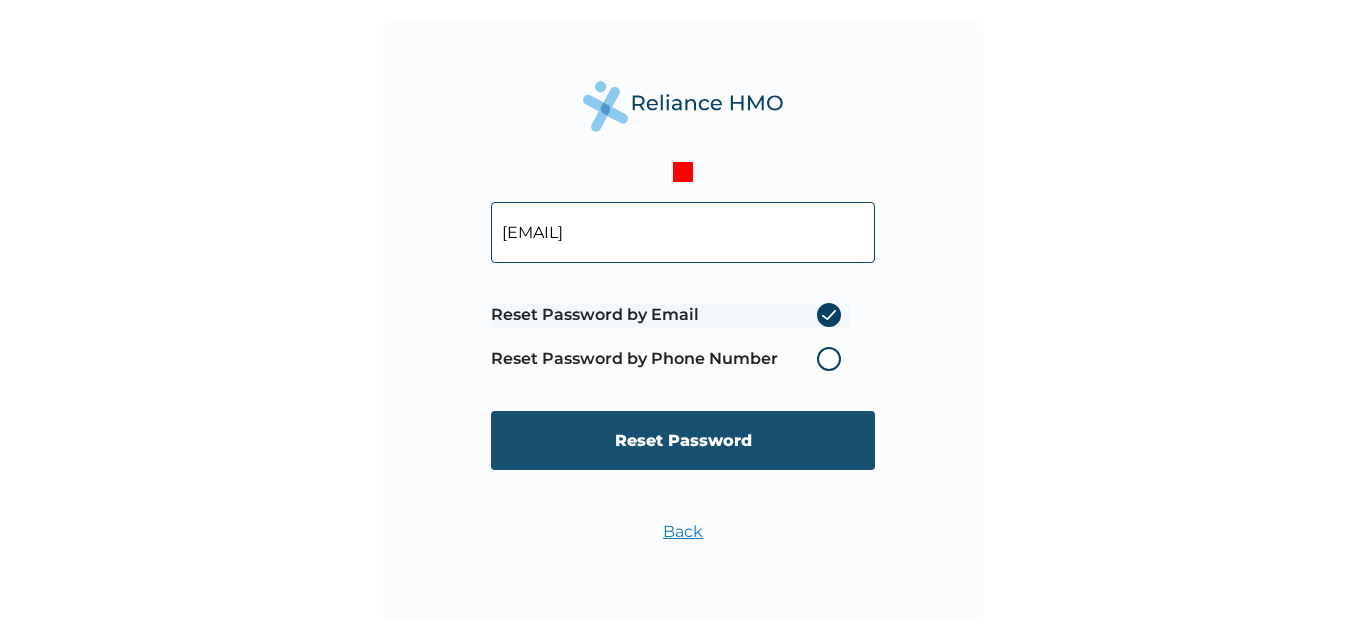 click on "Reset Password" at bounding box center (683, 440) 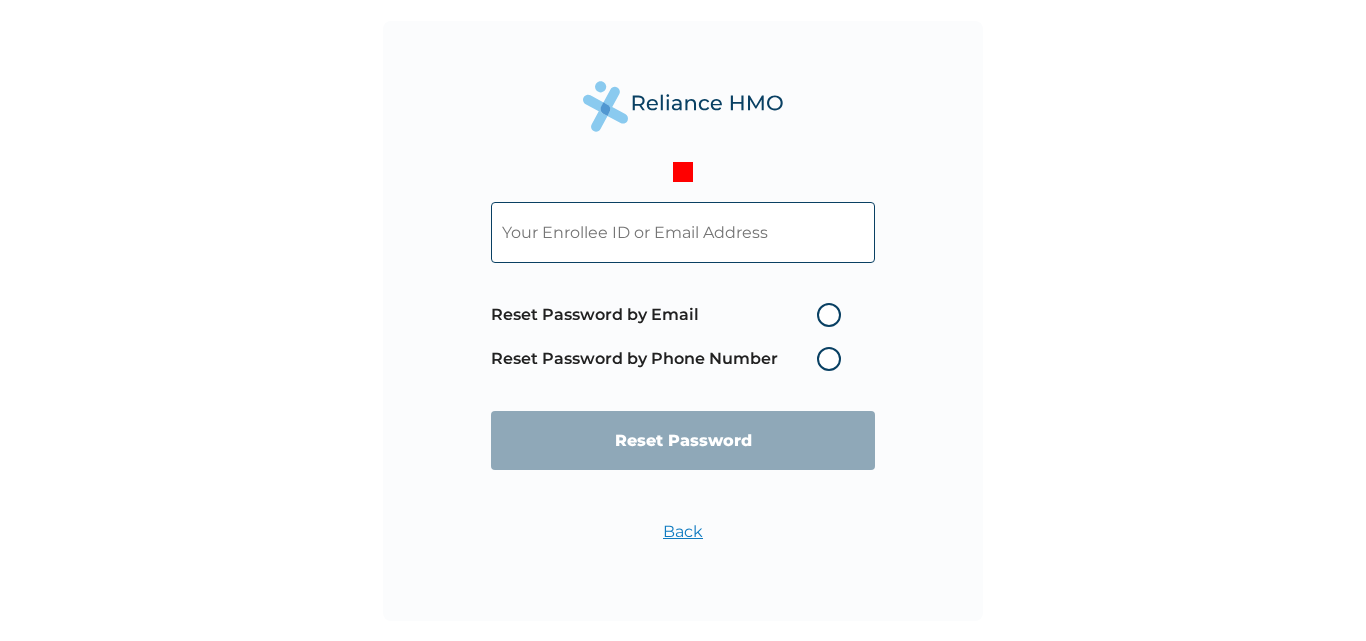 click at bounding box center (683, 232) 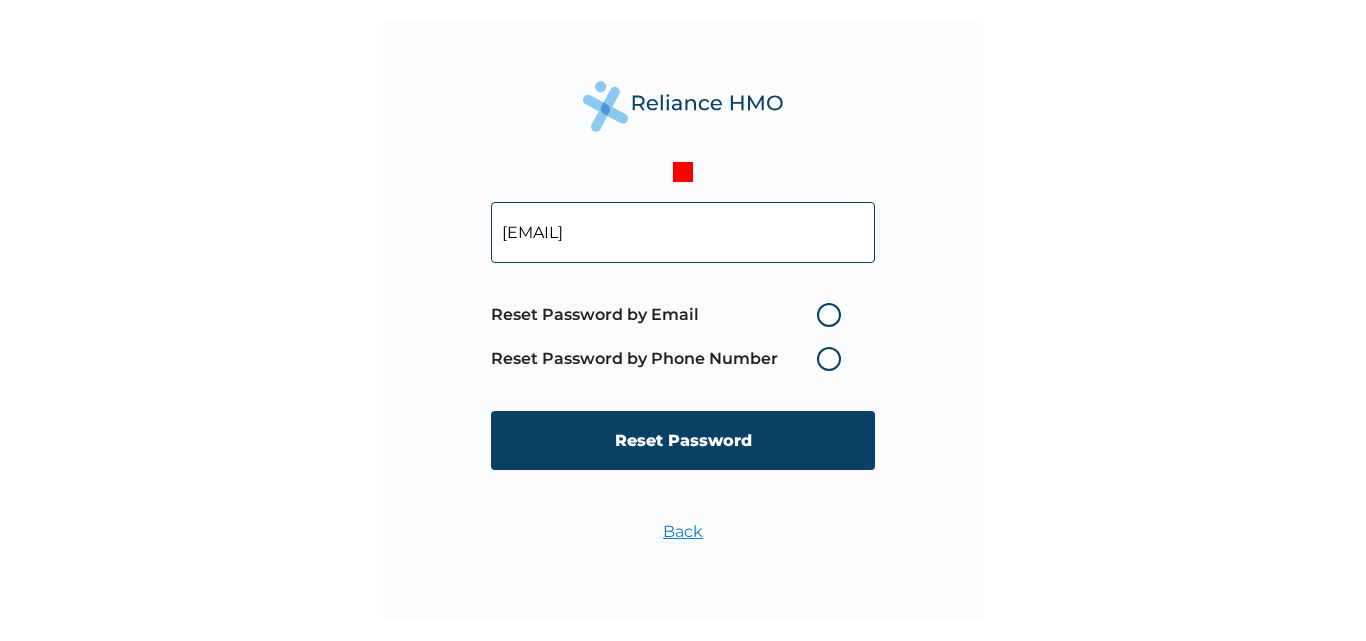 click on "Reset Password by Phone Number" at bounding box center (671, 359) 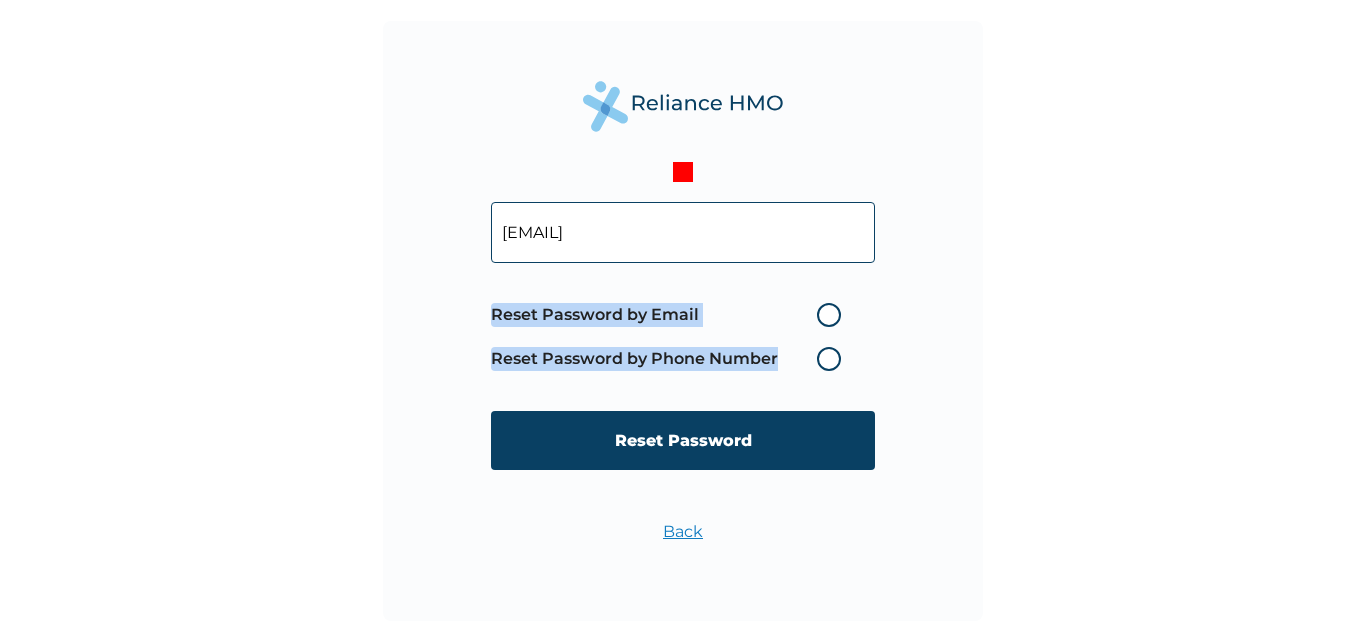 click on "Reset Password by Phone Number" at bounding box center [671, 359] 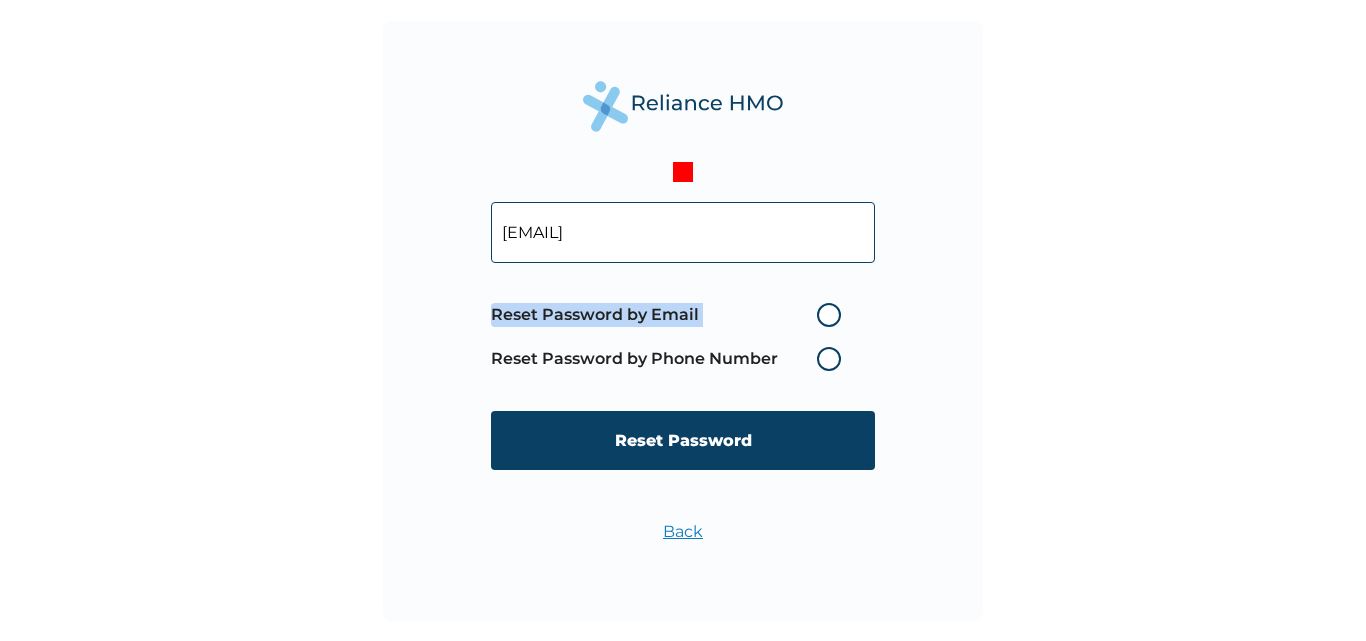 click on "Reset Password by Phone Number" at bounding box center (671, 359) 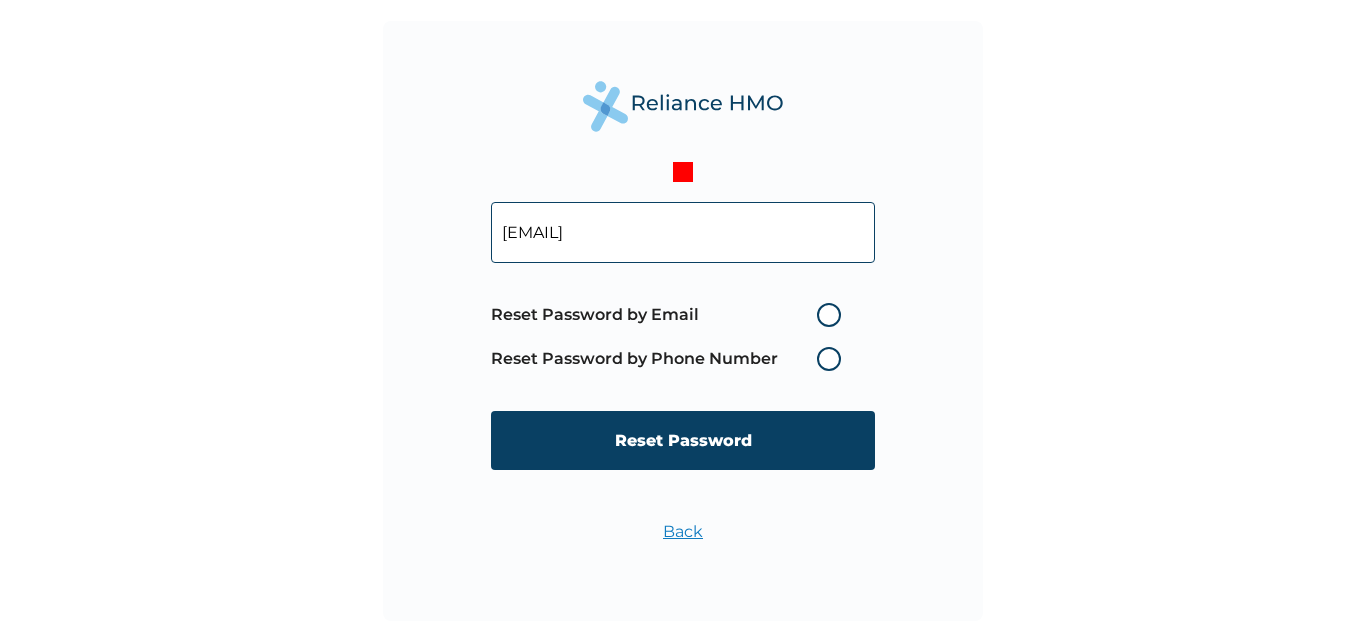 click on "Reset Password by Phone Number" at bounding box center [671, 359] 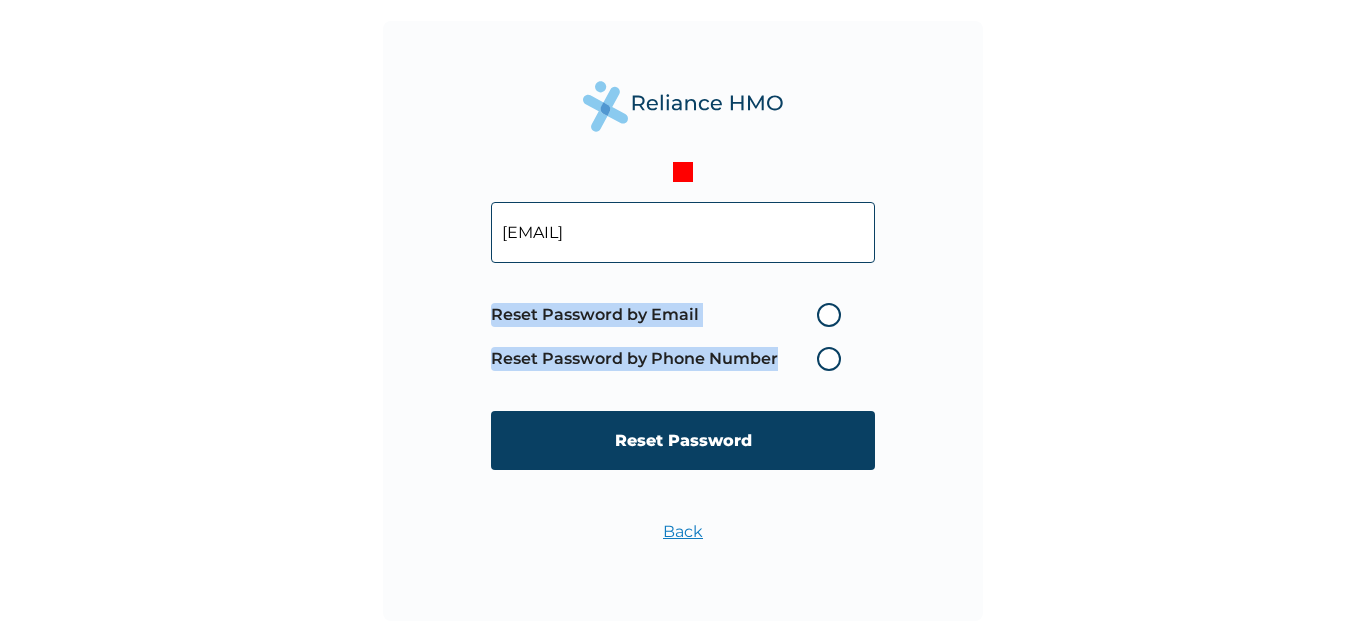 click on "Reset Password by Phone Number" at bounding box center (671, 359) 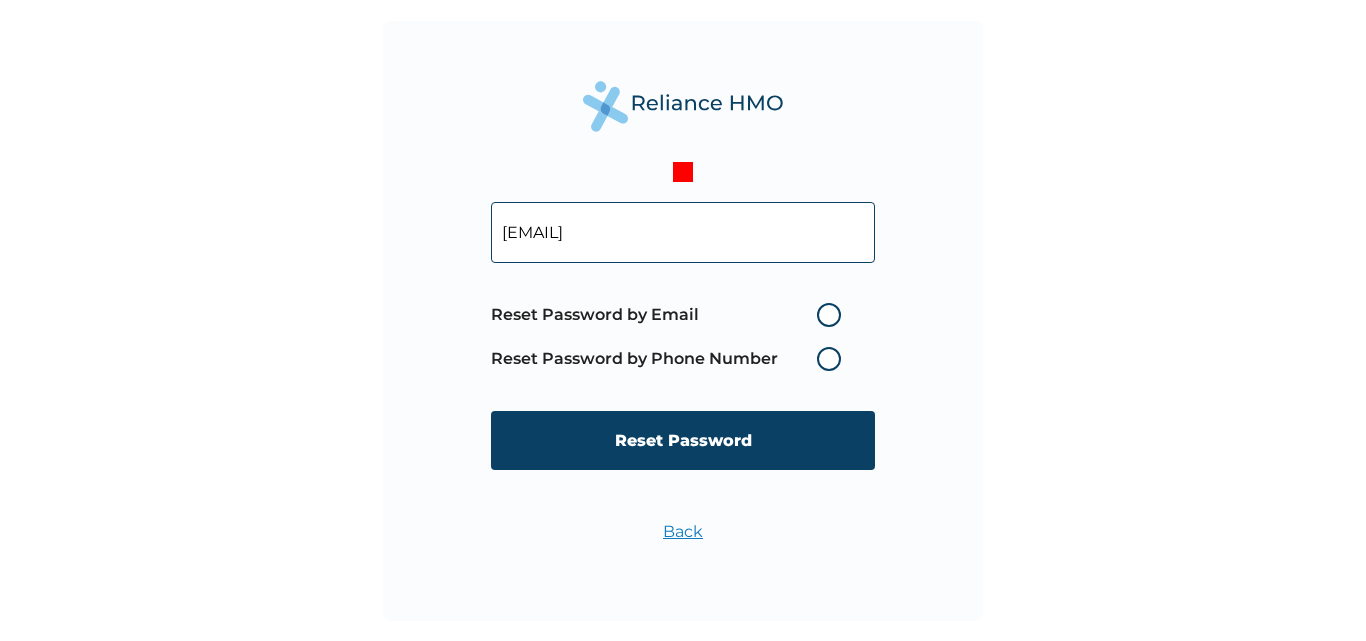click on "Reset Password by Email" at bounding box center (671, 315) 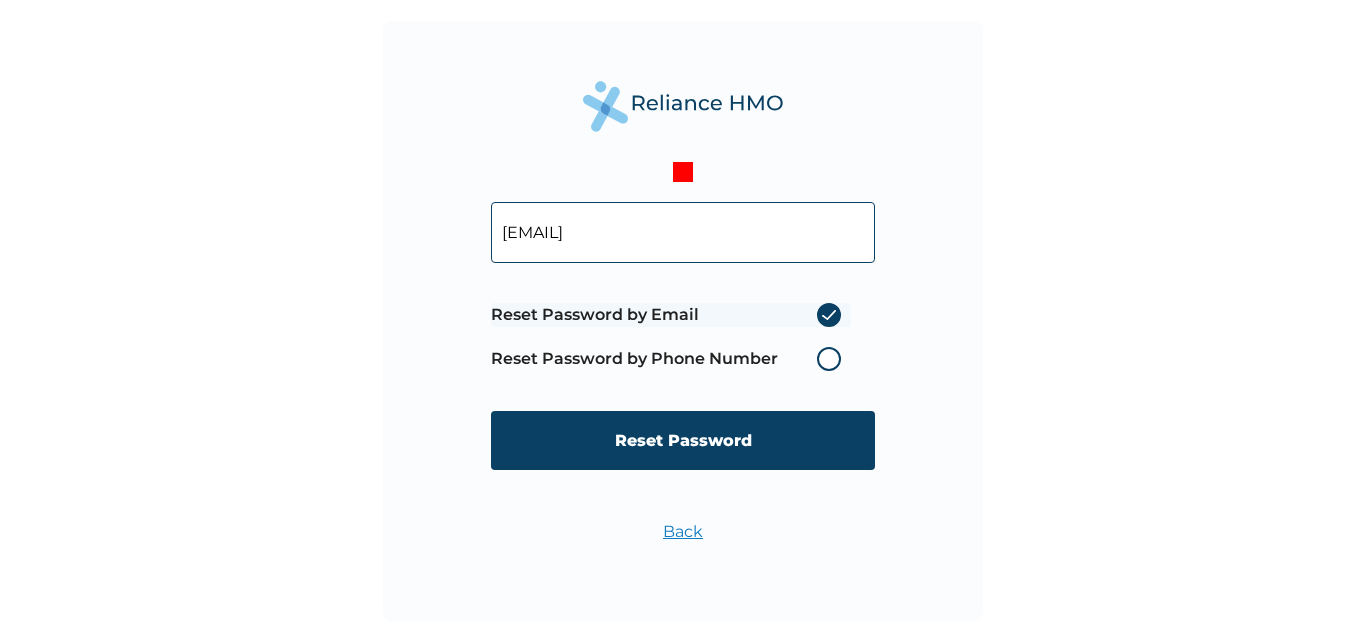 radio on "true" 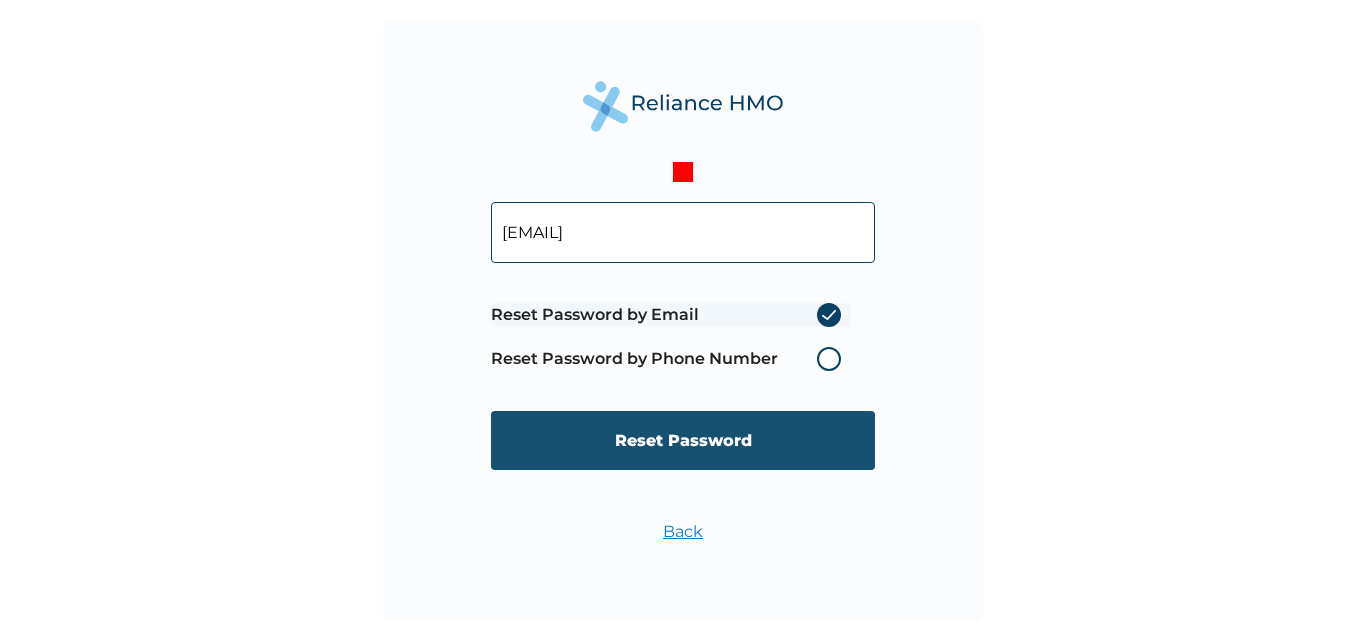 click on "Reset Password" at bounding box center [683, 440] 